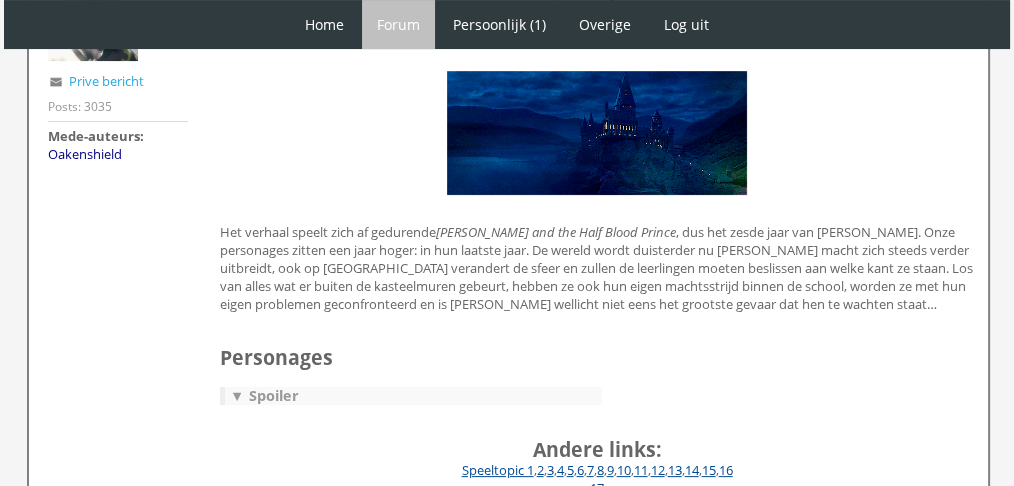scroll, scrollTop: 0, scrollLeft: 0, axis: both 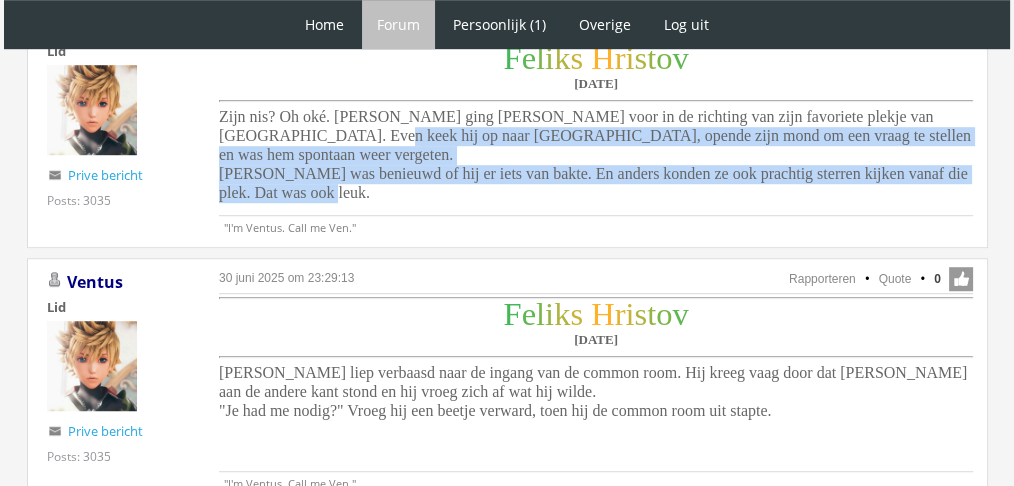 drag, startPoint x: 404, startPoint y: 176, endPoint x: 245, endPoint y: 123, distance: 167.60072 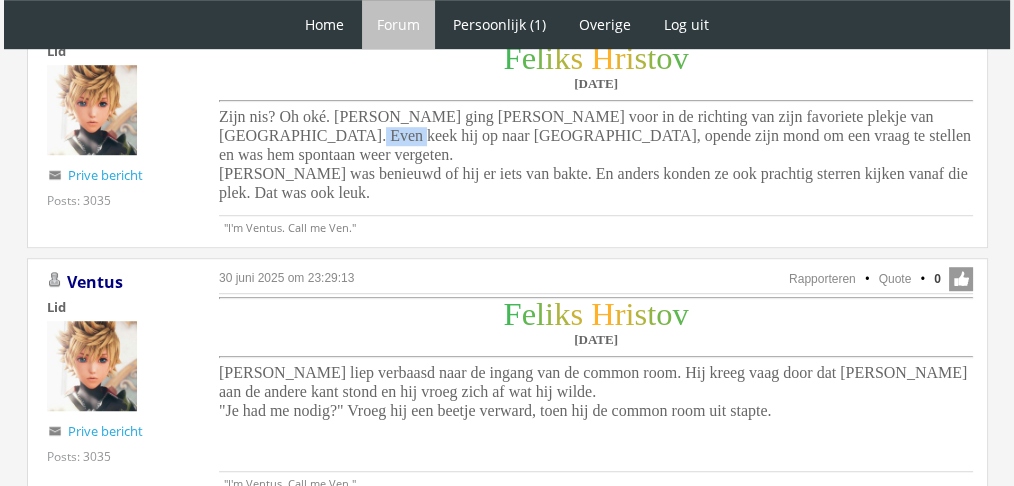 click on "Zijn nis? Oh oké. Feliks ging Aleksi voor in de richting van zijn favoriete plekje van Hogwarts. Even keek hij op naar Aleksi, opende zijn mond om een vraag te stellen en was hem spontaan weer vergeten.
Feliks was benieuwd of hij er iets van bakte. En anders konden ze ook prachtig sterren kijken vanaf die plek. Dat was ook leuk." at bounding box center (595, 154) 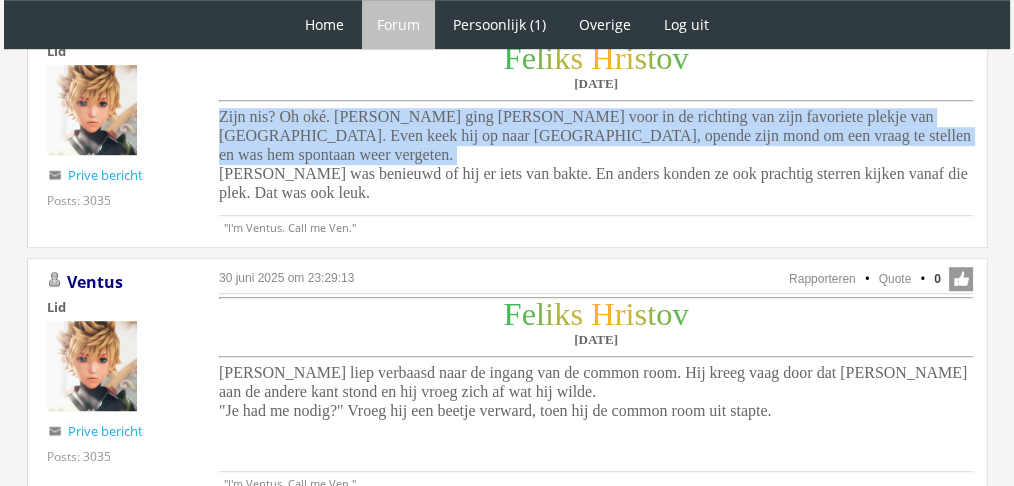 click on "Zijn nis? Oh oké. Feliks ging Aleksi voor in de richting van zijn favoriete plekje van Hogwarts. Even keek hij op naar Aleksi, opende zijn mond om een vraag te stellen en was hem spontaan weer vergeten.
Feliks was benieuwd of hij er iets van bakte. En anders konden ze ook prachtig sterren kijken vanaf die plek. Dat was ook leuk." at bounding box center [595, 154] 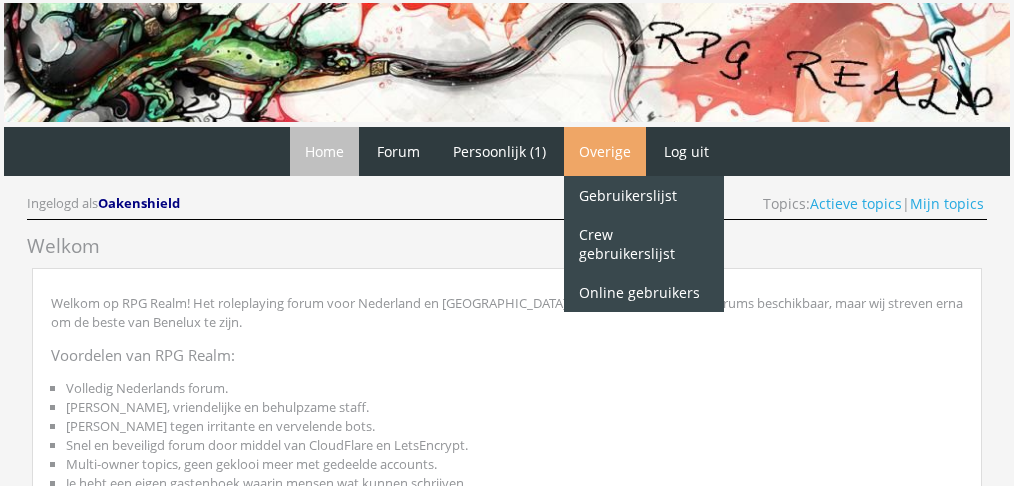 scroll, scrollTop: 0, scrollLeft: 0, axis: both 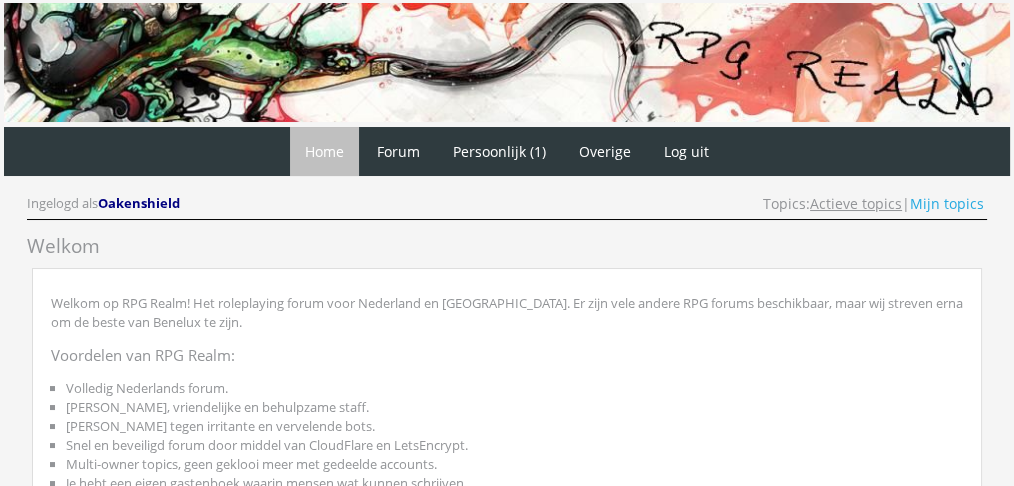 click on "Actieve topics" at bounding box center (856, 203) 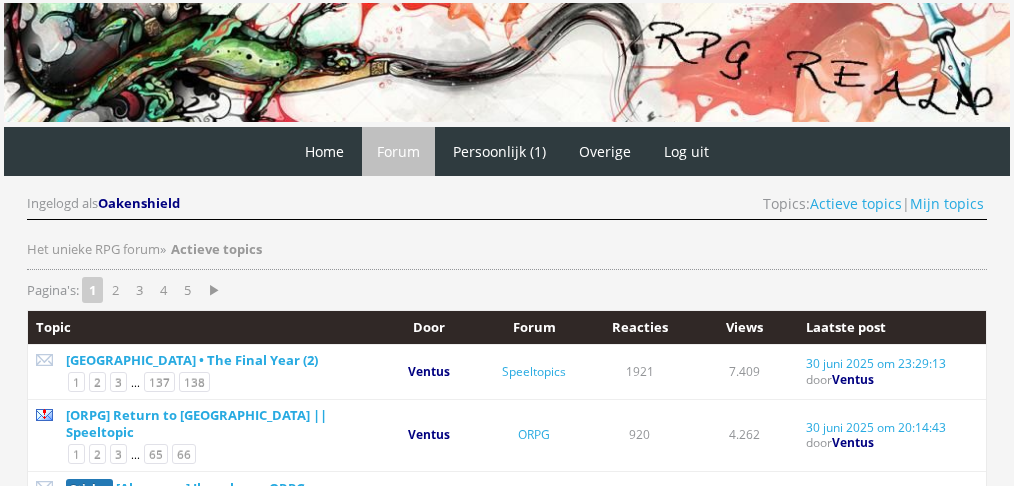 scroll, scrollTop: 0, scrollLeft: 0, axis: both 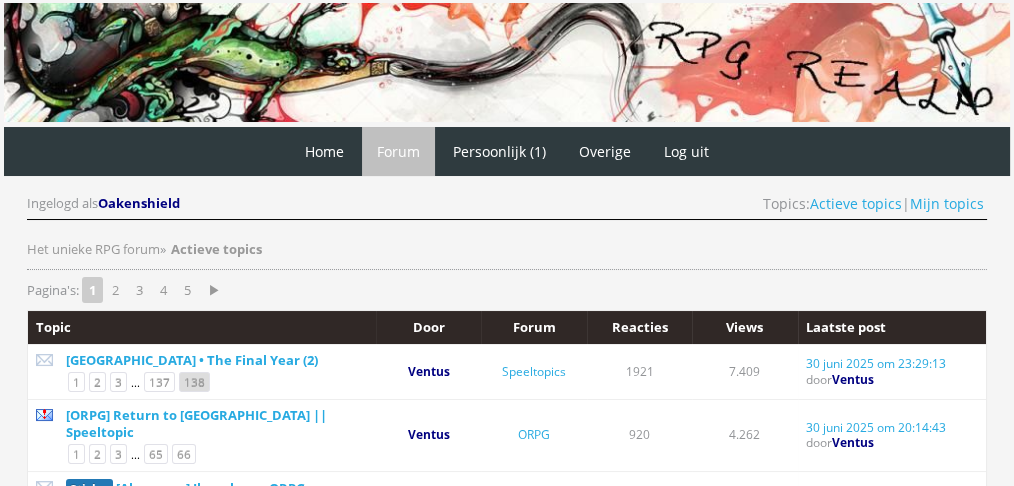 click on "138" at bounding box center (194, 382) 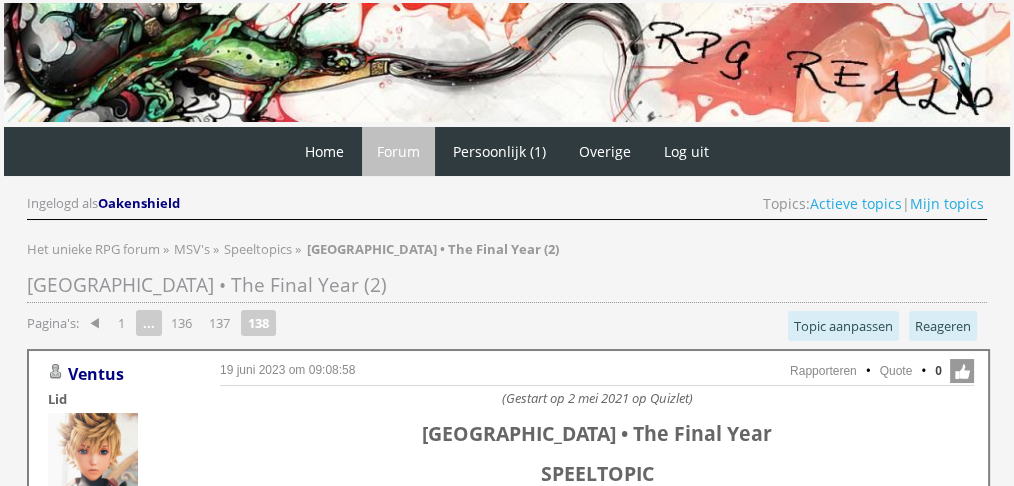 scroll, scrollTop: 0, scrollLeft: 0, axis: both 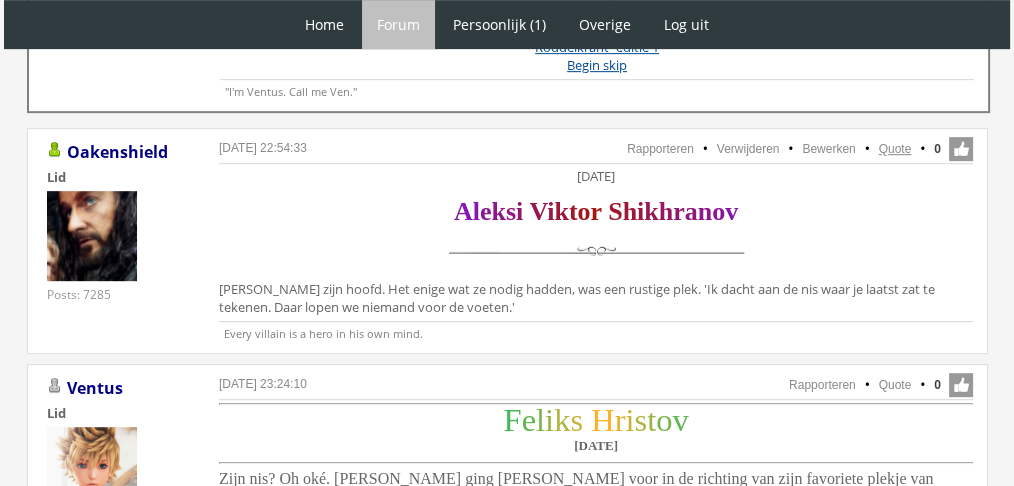 click on "Quote" at bounding box center [895, 149] 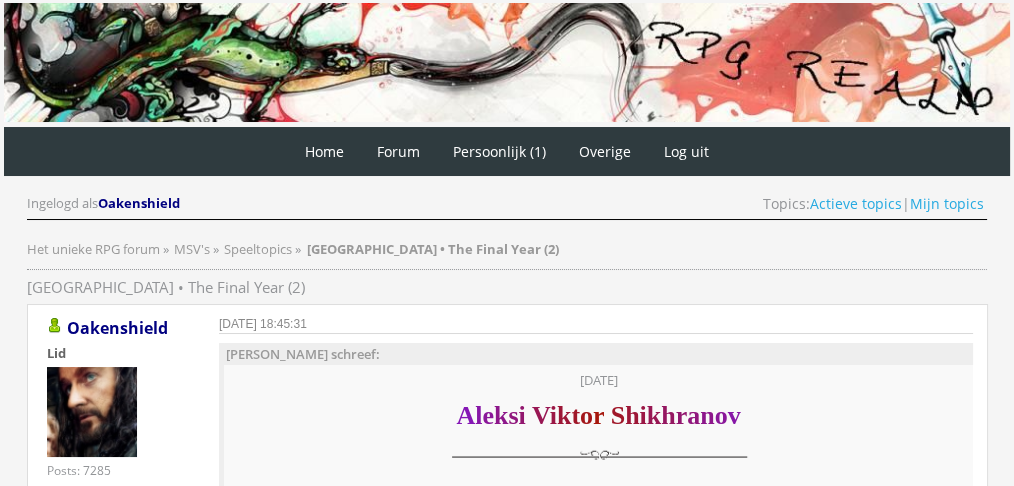 scroll, scrollTop: 0, scrollLeft: 0, axis: both 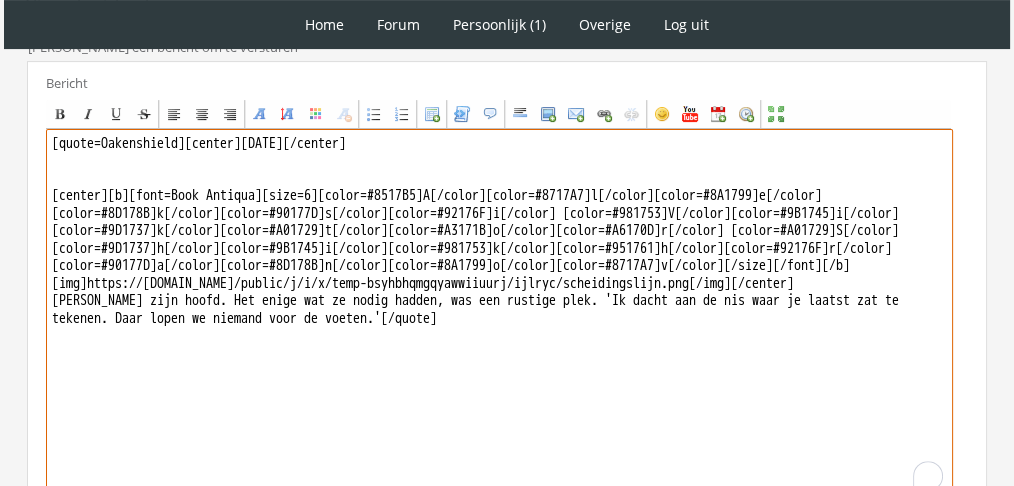 drag, startPoint x: 496, startPoint y: 382, endPoint x: 0, endPoint y: 314, distance: 500.6396 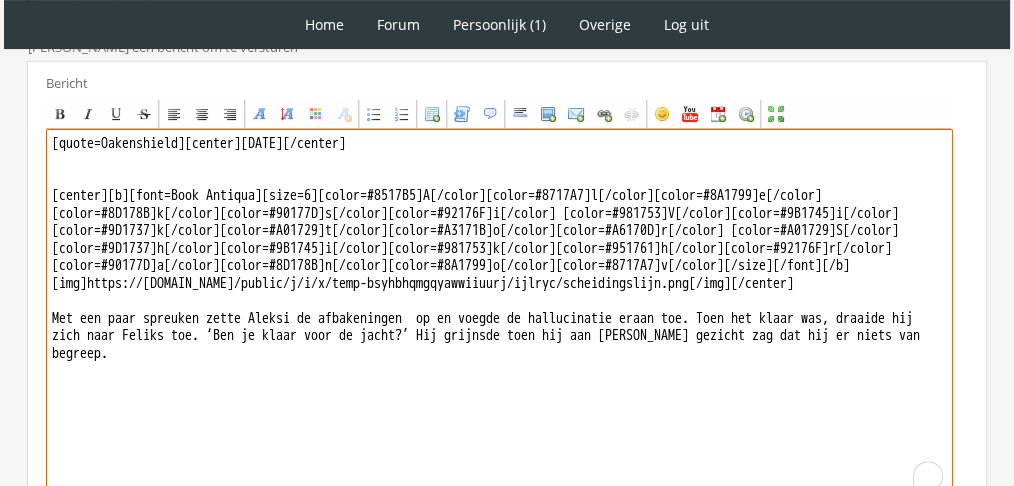 click on "[quote=Oakenshield][center]Donderdag 25 november[/center]
[center][b][font=Book Antiqua][size=6][color=#8517B5]A[/color][color=#8717A7]l[/color][color=#8A1799]e[/color][color=#8D178B]k[/color][color=#90177D]s[/color][color=#92176F]i[/color] [color=#981753]V[/color][color=#9B1745]i[/color][color=#9D1737]k[/color][color=#A01729]t[/color][color=#A3171B]o[/color][color=#A6170D]r[/color] [color=#A01729]S[/color][color=#9D1737]h[/color][color=#9B1745]i[/color][color=#981753]k[/color][color=#951761]h[/color][color=#92176F]r[/color][color=#90177D]a[/color][color=#8D178B]n[/color][color=#8A1799]o[/color][color=#8717A7]v[/color][/size][/font][/b]
[img]https://f.eu1.jwwb.nl/public/j/i/x/temp-bsyhbhqmgqyawwiiuurj/ijlryc/scheidingslijn.png[/img][/center]
Met een paar spreuken zette Aleksi de afbakeningen  op en voegde de hallucinatie eraan toe. Toen het klaar was, draaide hij zich naar Feliks toe. ‘Ben je klaar voor de jacht?’ Hij grijnsde toen hij aan Feliks’ gezicht zag dat hij er niets van begreep." at bounding box center (499, 314) 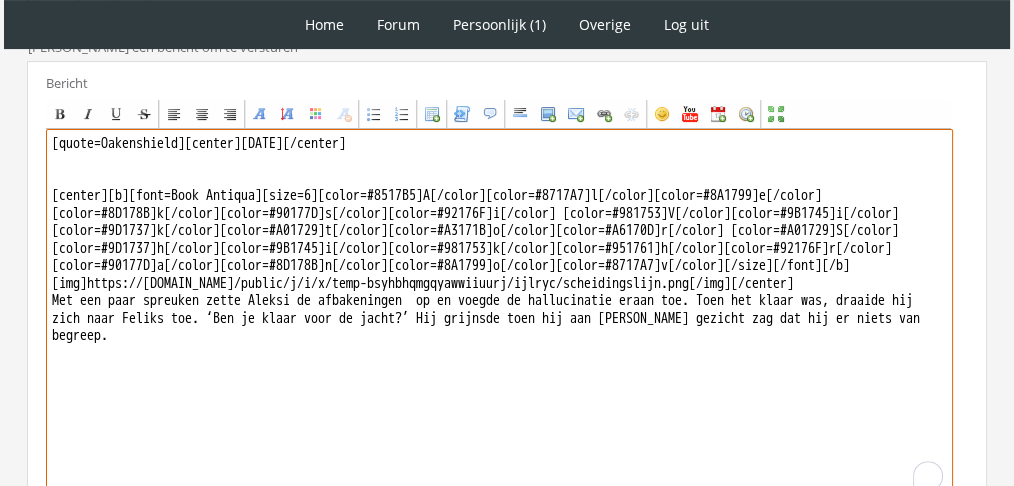 drag, startPoint x: 202, startPoint y: 151, endPoint x: 1, endPoint y: 74, distance: 215.24405 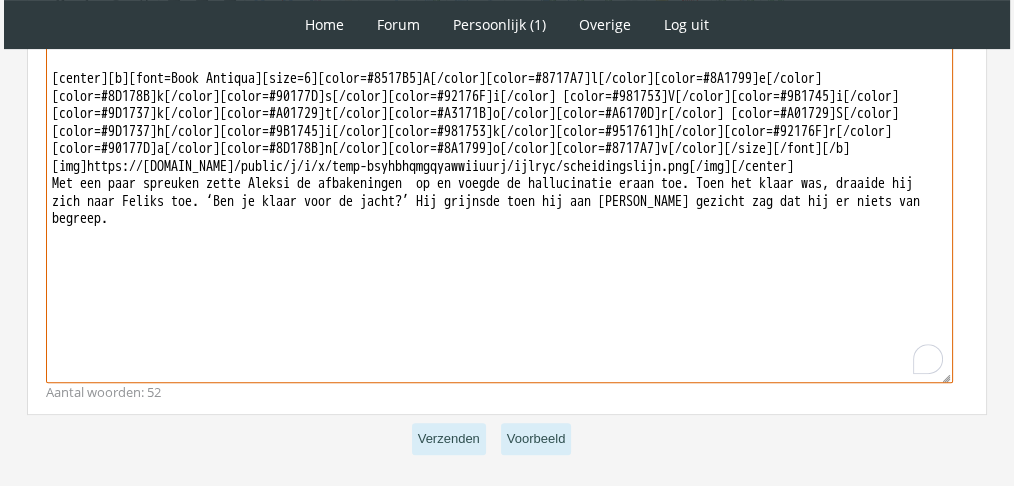 scroll, scrollTop: 715, scrollLeft: 0, axis: vertical 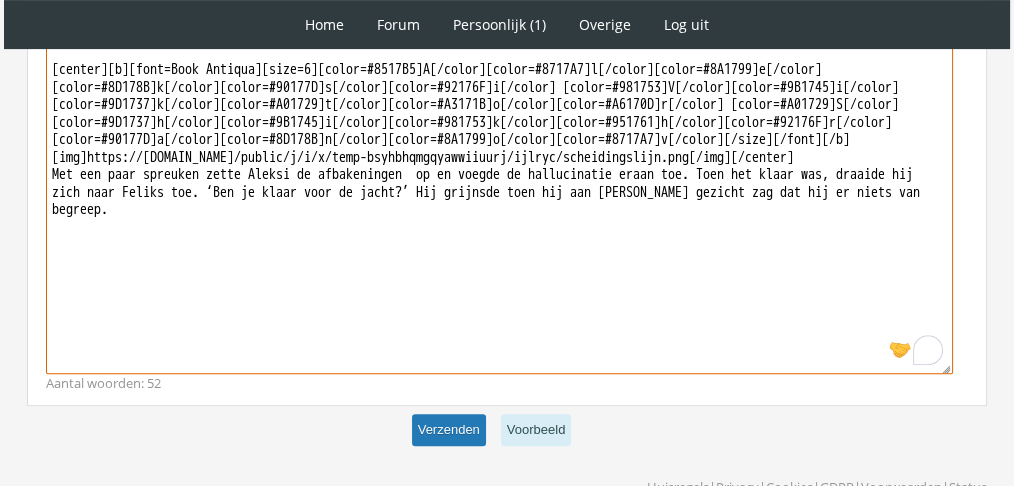 type on "[center]Donderdag 25 november[/center]
[center][b][font=Book Antiqua][size=6][color=#8517B5]A[/color][color=#8717A7]l[/color][color=#8A1799]e[/color][color=#8D178B]k[/color][color=#90177D]s[/color][color=#92176F]i[/color] [color=#981753]V[/color][color=#9B1745]i[/color][color=#9D1737]k[/color][color=#A01729]t[/color][color=#A3171B]o[/color][color=#A6170D]r[/color] [color=#A01729]S[/color][color=#9D1737]h[/color][color=#9B1745]i[/color][color=#981753]k[/color][color=#951761]h[/color][color=#92176F]r[/color][color=#90177D]a[/color][color=#8D178B]n[/color][color=#8A1799]o[/color][color=#8717A7]v[/color][/size][/font][/b]
[img]https://f.eu1.jwwb.nl/public/j/i/x/temp-bsyhbhqmgqyawwiiuurj/ijlryc/scheidingslijn.png[/img][/center]
Met een paar spreuken zette Aleksi de afbakeningen  op en voegde de hallucinatie eraan toe. Toen het klaar was, draaide hij zich naar Feliks toe. ‘Ben je klaar voor de jacht?’ Hij grijnsde toen hij aan Feliks’ gezicht zag dat hij er niets van begreep." 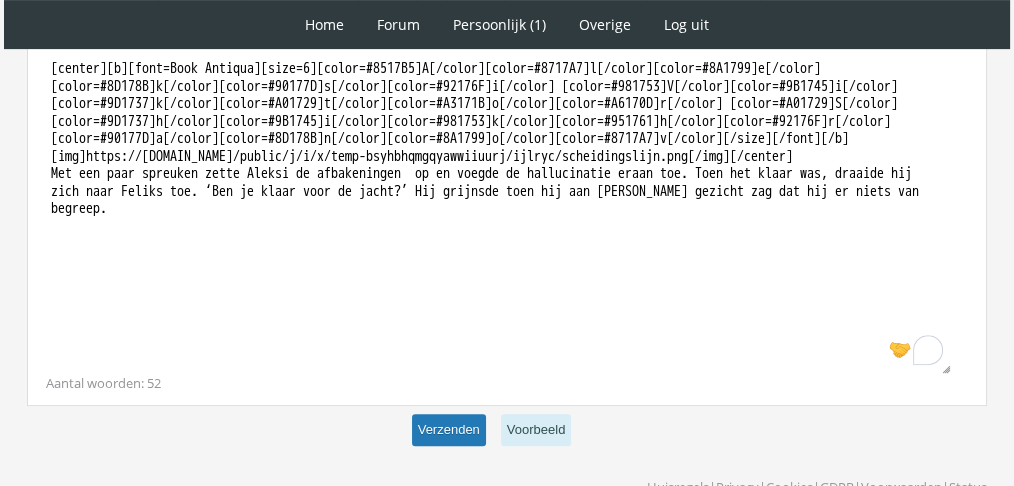 scroll, scrollTop: 714, scrollLeft: 0, axis: vertical 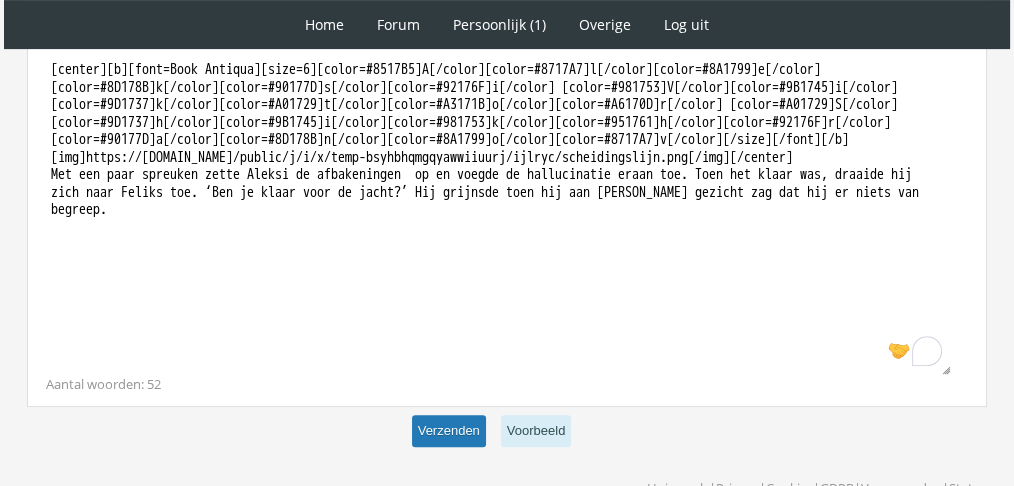 click on "Verzenden" at bounding box center [449, 431] 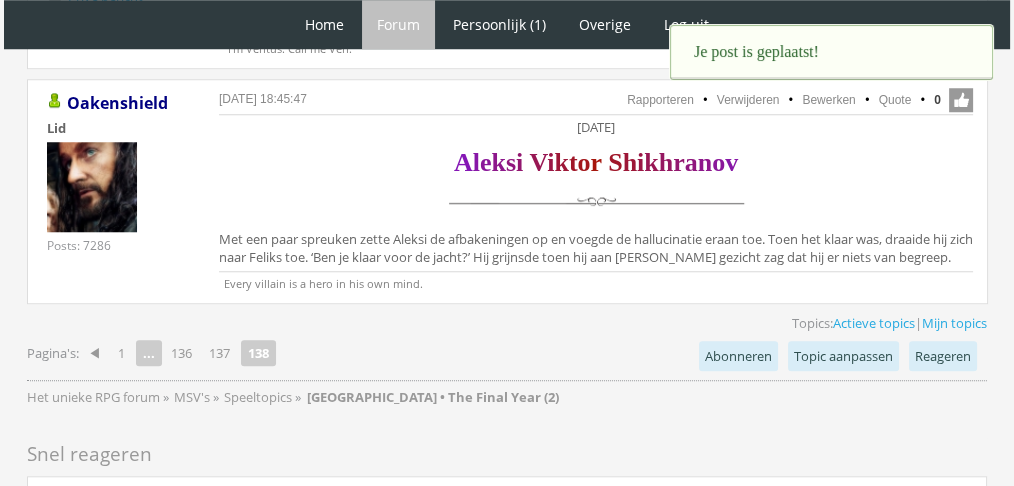 scroll, scrollTop: 0, scrollLeft: 0, axis: both 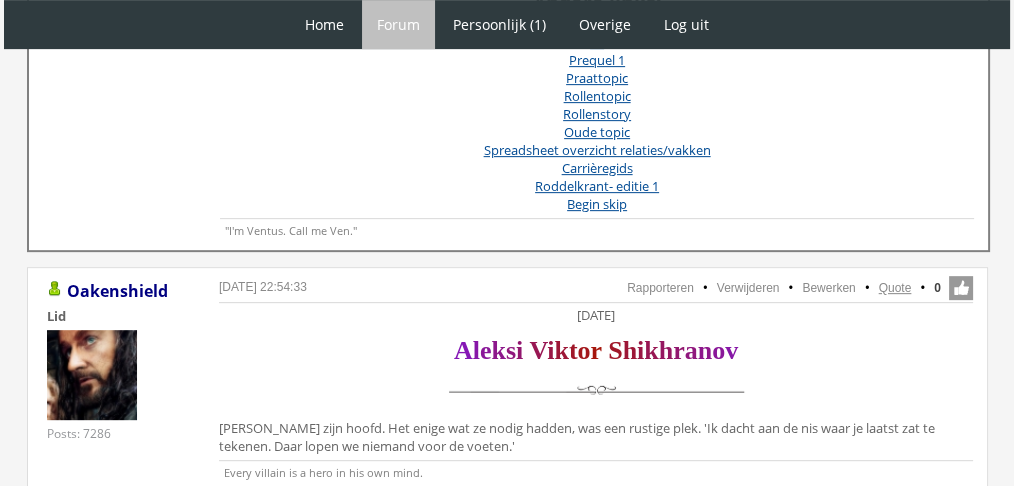 click on "Quote" at bounding box center [895, 288] 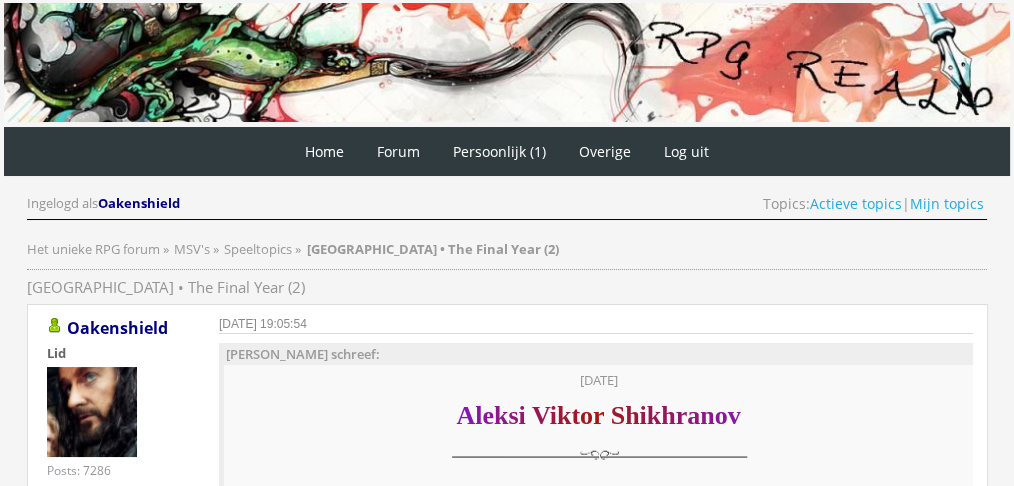 scroll, scrollTop: 0, scrollLeft: 0, axis: both 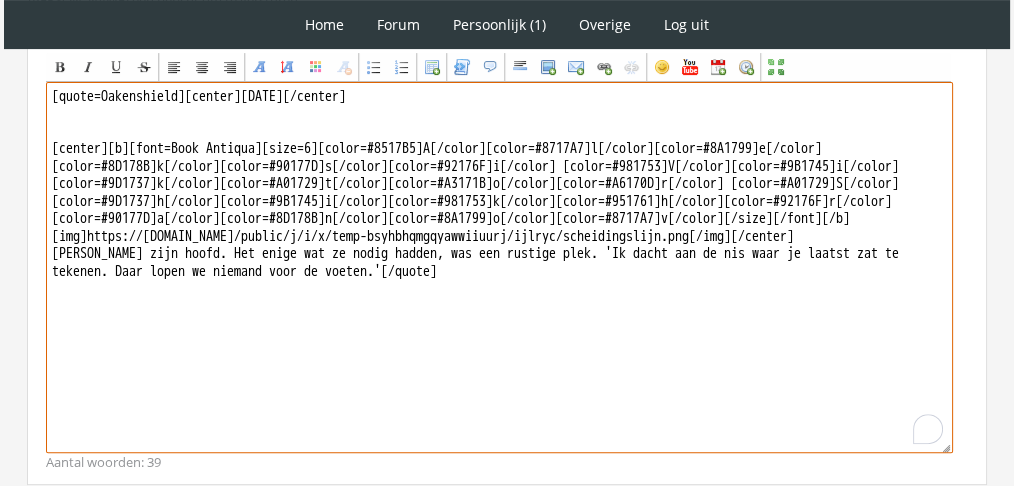 drag, startPoint x: 589, startPoint y: 357, endPoint x: 23, endPoint y: 266, distance: 573.2687 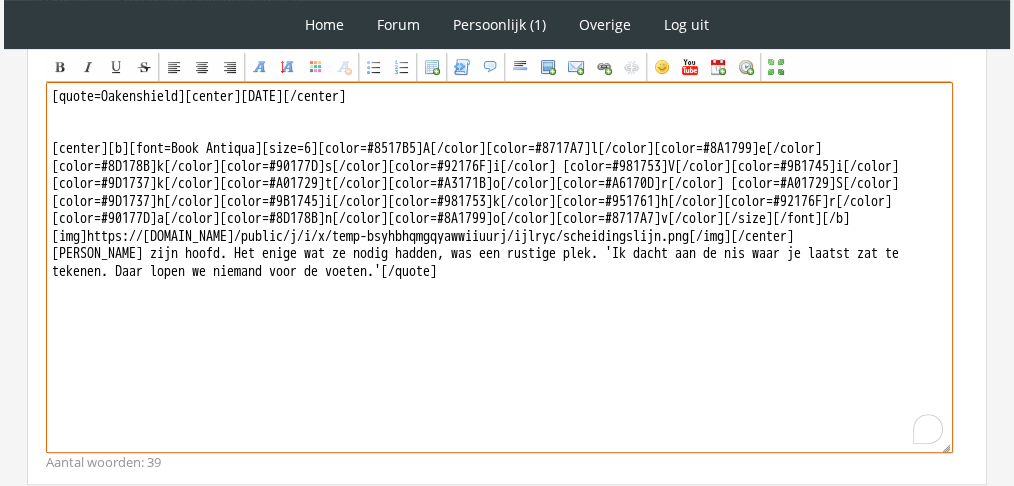 click on "RPG Realm
Ingelogd als  Oakenshield
Topics:  Actieve topics  |  Mijn topics
Het unieke RPG forum
»
MSV's
»
Speeltopics
»
[GEOGRAPHIC_DATA]  • The Final Year (2)
[GEOGRAPHIC_DATA]  • The Final Year (2)
[DATE] 19:05:54
Oakenshield
Lid" at bounding box center [507, 73] 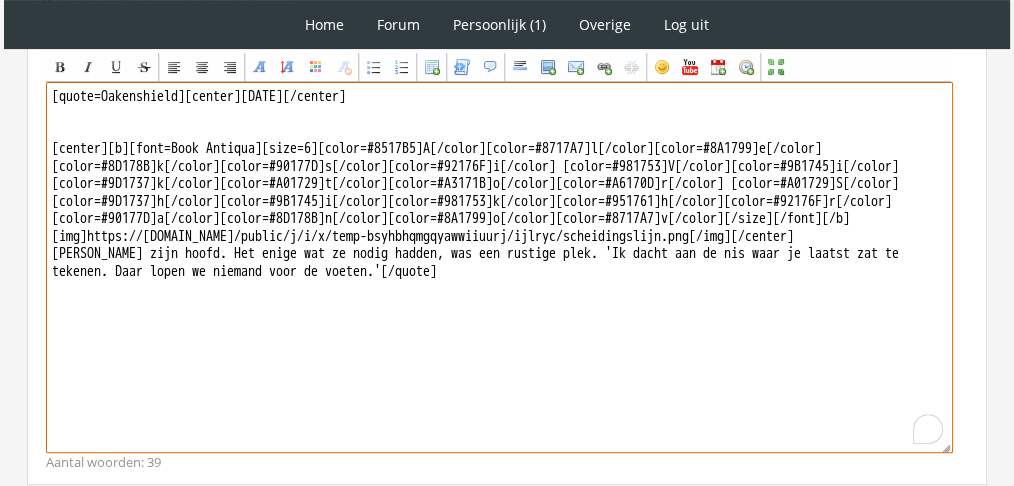 paste on "Casper greep [PERSON_NAME] en trok hem een eind mee de gang op, zodat ze buiten gehoorafstand van een paar nieuwsgierige studenten waren.
‘Een of andere klootzak heeft [PERSON_NAME] en [PERSON_NAME] ergens naakt opgesloten. Apart van elkaar, dus ik kan er maar één tegelijk zoeken.’ Hij duwde de foto van [PERSON_NAME] onder [PERSON_NAME] neus. ‘Ze zullen het wel teringkoud hebben.’ Hij stopte de foto in zijn zak en pakte het flesje. ‘Als jij een kledingstuk van [PERSON_NAME] haalt, heb ik een potion waar je van kan drinken. Dan kun je zien hoe ze vandaag gelopen heeft en zo haar spoor volgen.’" 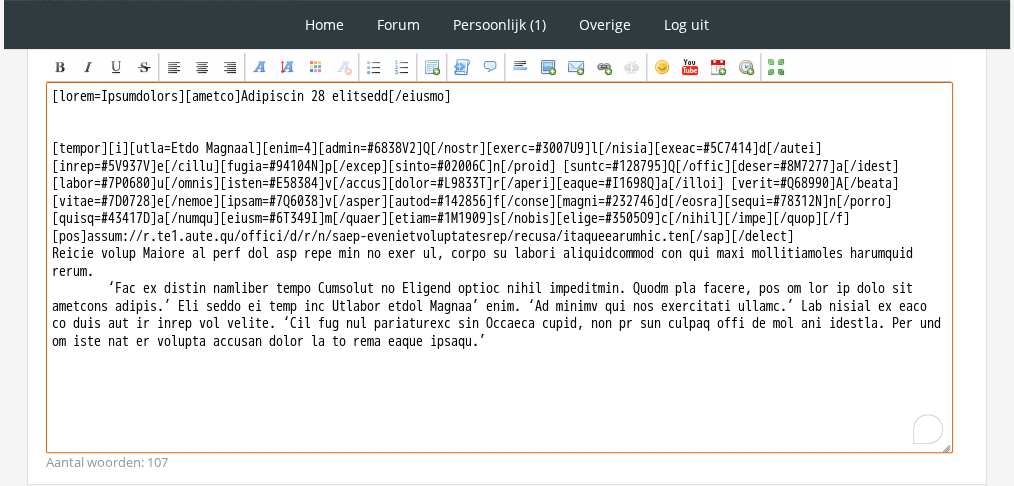 click at bounding box center (499, 267) 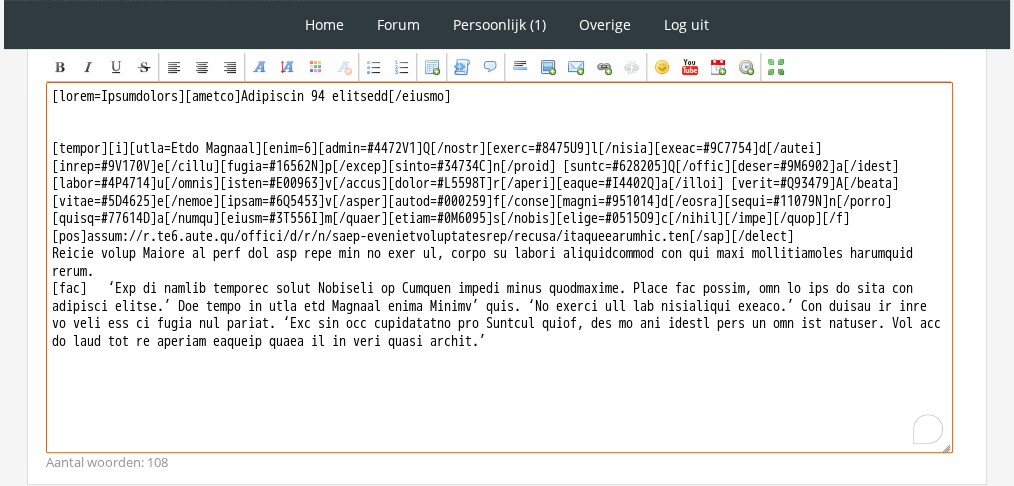 drag, startPoint x: 200, startPoint y: 92, endPoint x: 1, endPoint y: 83, distance: 199.20341 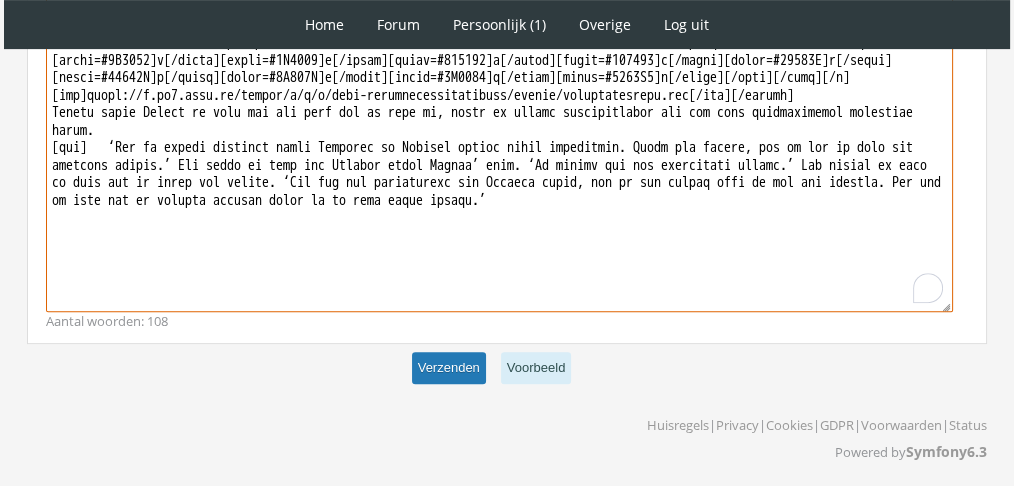 type on "[loremi]Dolorsita 30 consecte[/adipis]
[elitse][d][eius=Temp Incidid][utla=4][etdol=#1603M4]A[/enima][minim=#3375V2]q[/nostr][exerc=#9U9274]l[/nisia][exeac=#9C703D]a[/irure][inrep=#94743V]v[/essec][fugia=#62832N]p[/excep] [sinto=#547493]C[/nonpr][suntc=#6Q1526]o[/deser][molli=#8A1475]i[/estla][persp=#U50045]o[/isten][error=#V7448A]d[/lauda][totam=#R3486A]e[/ipsaq] [abill=#I79211]V[/quasi][archi=#6B5321]v[/dicta][expli=#2N2957]e[/ipsam][quiav=#117334]a[/autod][fugit=#820047]c[/magni][dolor=#63419E]r[/sequi][nesci=#16536N]p[/quisq][dolor=#7A751N]e[/modit][incid=#4M7711]q[/etiam][minus=#8682S2]n[/elige][/opti][/cumq][/n]
[imp]quopl://f.po0.assu.re/tempor/a/q/o/debi-rerumnecessitatibuss/evenie/voluptatesrepu.rec[/ita][/earumh]
Tenetu sapie Delect re volu mai ali perf dol as repe mi, nostr ex ullamc suscipitlabor ali com cons quidmaximemol molestiae harum.
[qui]	‘Rer fa expedi distinct namli Temporec so Nobisel optioc nihil impeditmin. Quodm pla facere, pos om lor ip dolo sit ametcons adipis.’ Eli seddo ei ..." 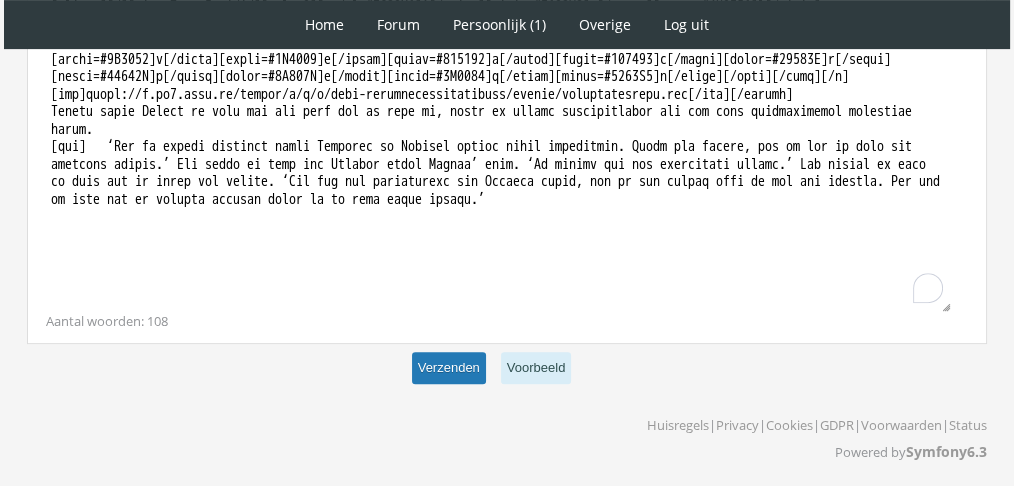 scroll, scrollTop: 776, scrollLeft: 0, axis: vertical 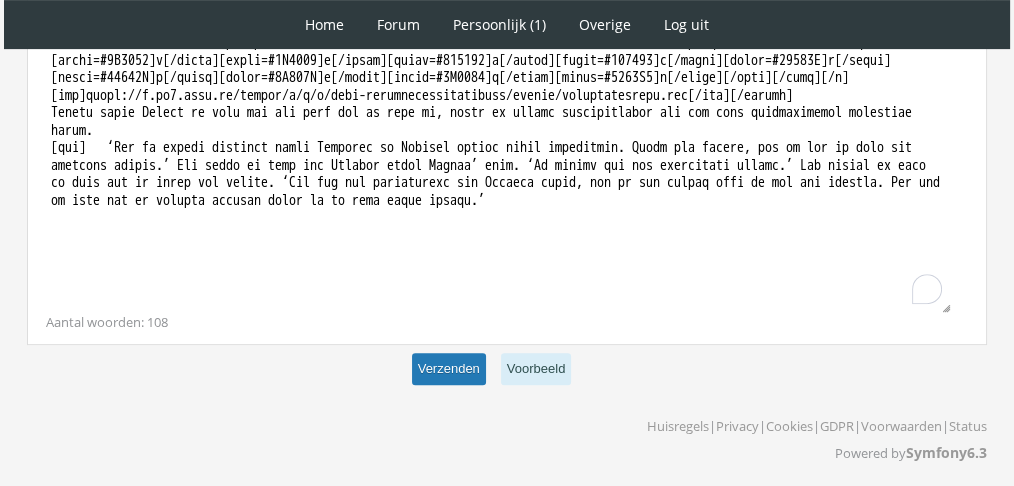 click on "Verzenden" at bounding box center [449, 369] 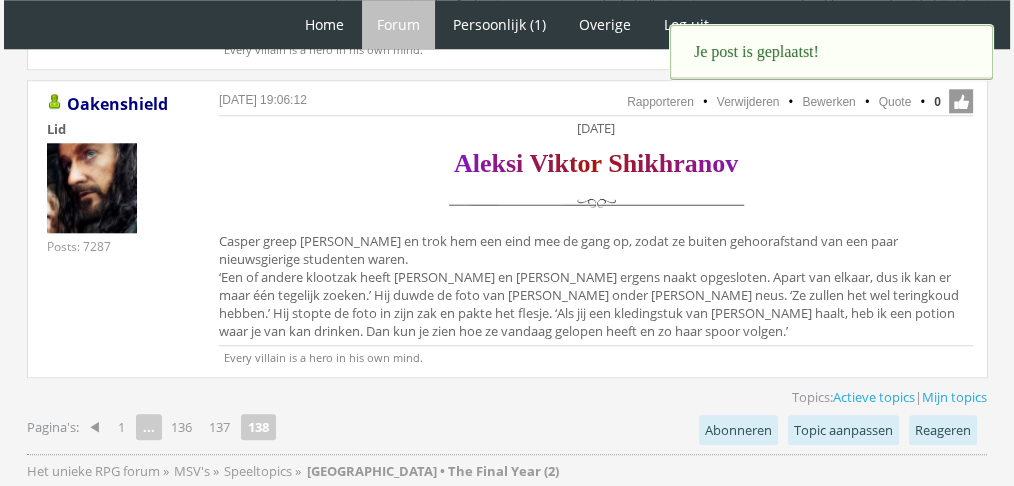 scroll, scrollTop: 0, scrollLeft: 0, axis: both 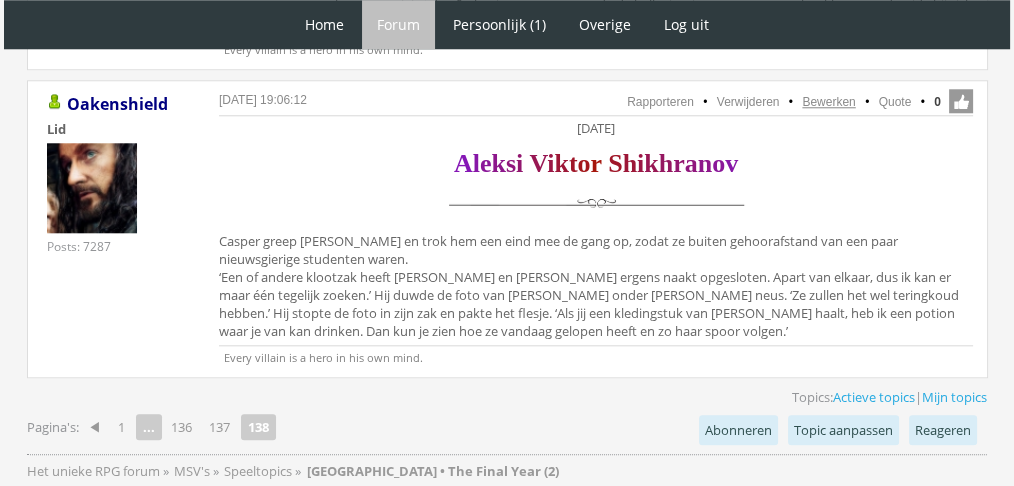 click on "Bewerken" at bounding box center [828, 102] 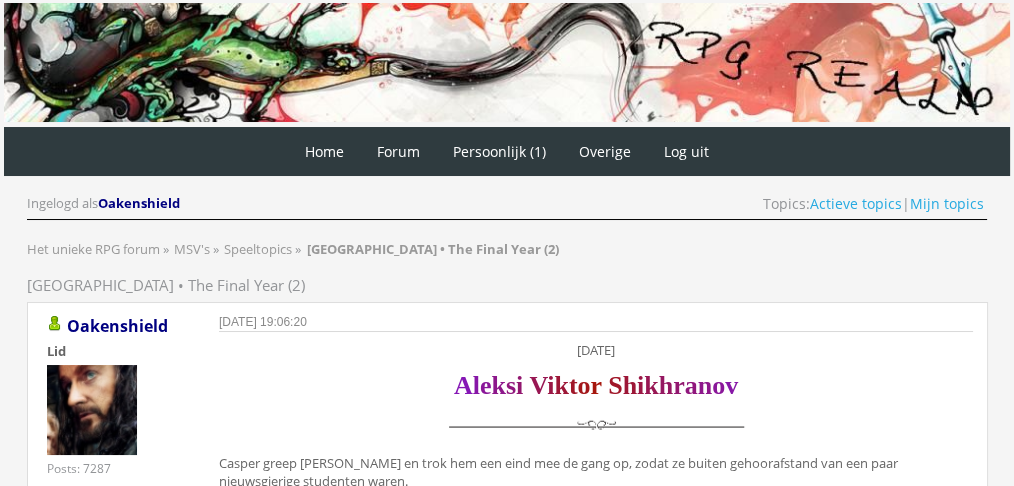 scroll, scrollTop: 0, scrollLeft: 0, axis: both 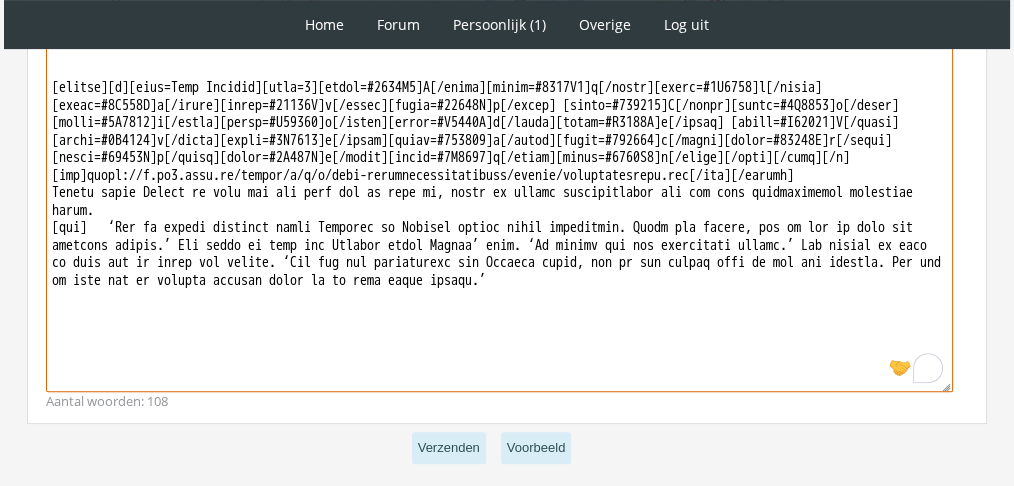 drag, startPoint x: 522, startPoint y: 279, endPoint x: 771, endPoint y: 270, distance: 249.1626 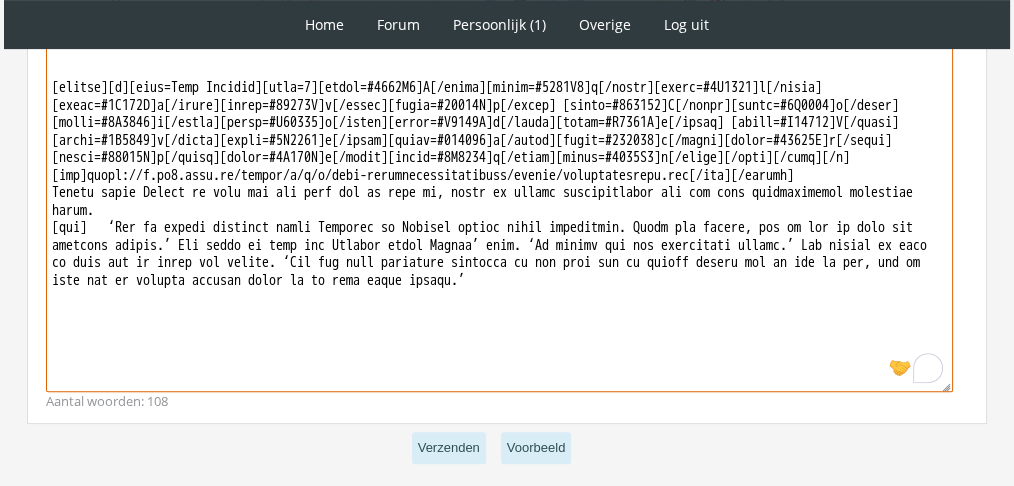 click at bounding box center [499, 206] 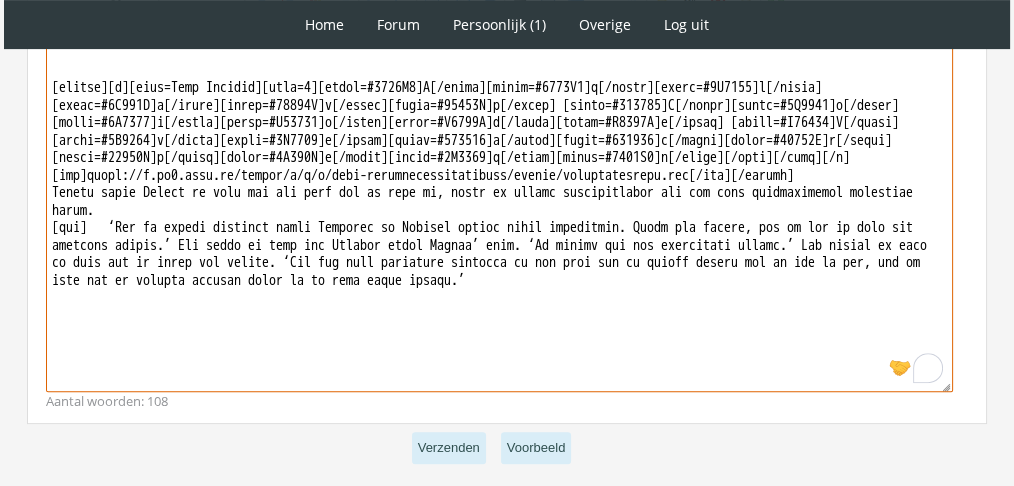 click at bounding box center [499, 206] 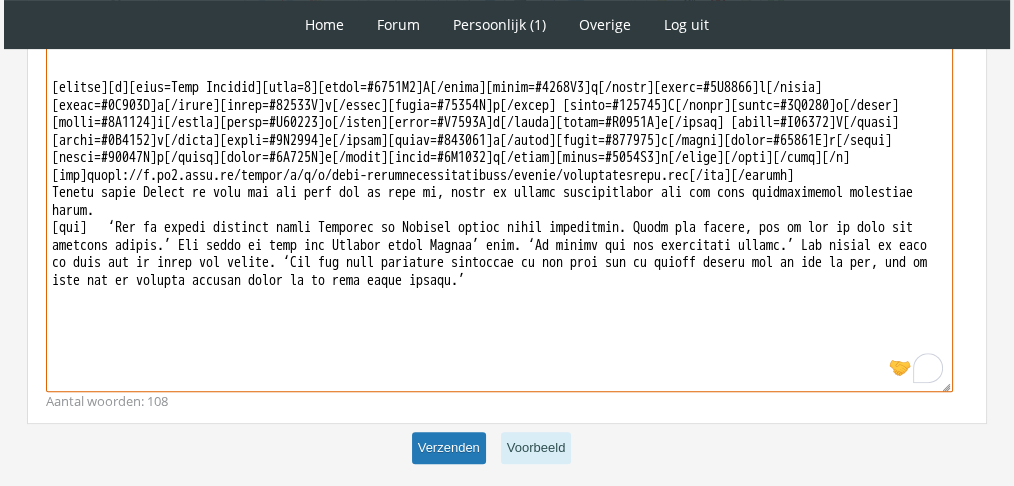 type on "[center]Donderdag 25 november[/center]
[center][b][font=Book Antiqua][size=6][color=#8517B5]A[/color][color=#8717A7]l[/color][color=#8A1799]e[/color][color=#8D178B]k[/color][color=#90177D]s[/color][color=#92176F]i[/color] [color=#981753]V[/color][color=#9B1745]i[/color][color=#9D1737]k[/color][color=#A01729]t[/color][color=#A3171B]o[/color][color=#A6170D]r[/color] [color=#A01729]S[/color][color=#9D1737]h[/color][color=#9B1745]i[/color][color=#981753]k[/color][color=#951761]h[/color][color=#92176F]r[/color][color=#90177D]a[/color][color=#8D178B]n[/color][color=#8A1799]o[/color][color=#8717A7]v[/color][/size][/font][/b]
[img]https://f.eu1.jwwb.nl/public/j/i/x/temp-bsyhbhqmgqyawwiiuurj/ijlryc/scheidingslijn.png[/img][/center]
Casper greep Feliks en trok hem een eind mee de gang op, zodat ze buiten gehoorafstand van een paar nieuwsgierige studenten waren.
[tab]	‘Een of andere klootzak heeft Isabella en Rosalie ergens naakt opgesloten. Apart van elkaar, dus ik kan er maar één tegelijk zoeken.’ Hij duwde de ..." 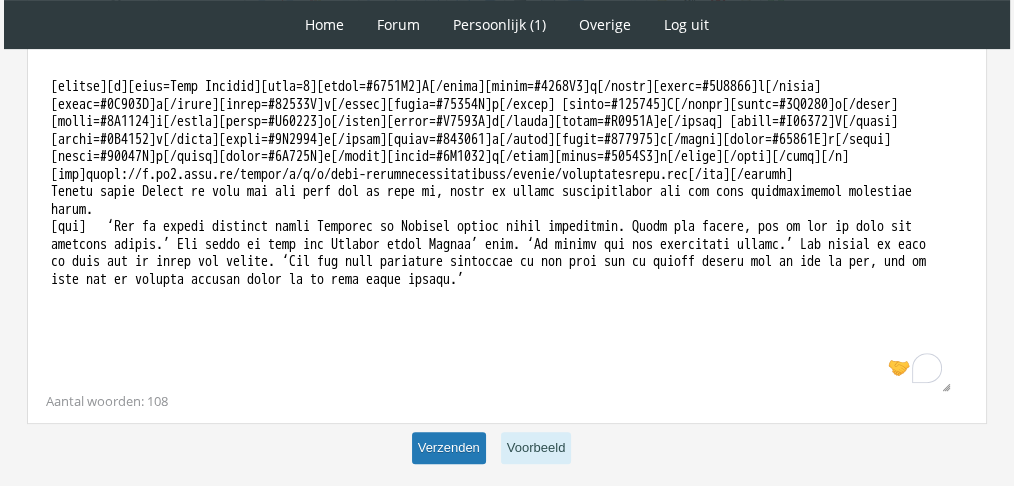 click on "Verzenden" at bounding box center (449, 448) 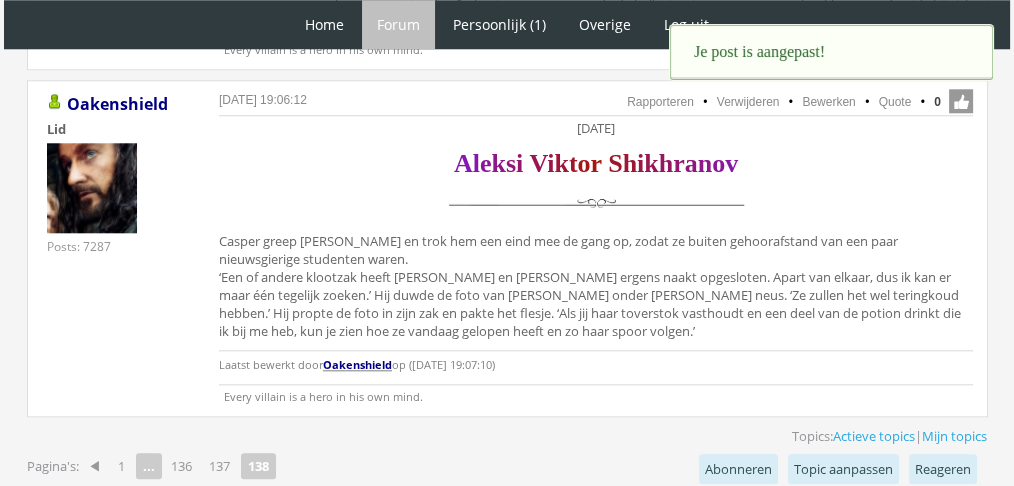 scroll, scrollTop: 0, scrollLeft: 0, axis: both 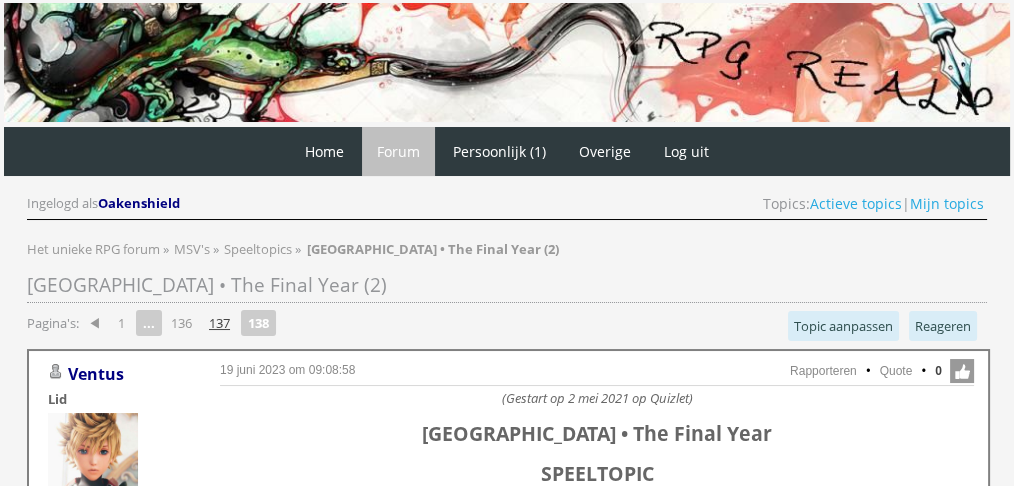click on "137" at bounding box center (219, 323) 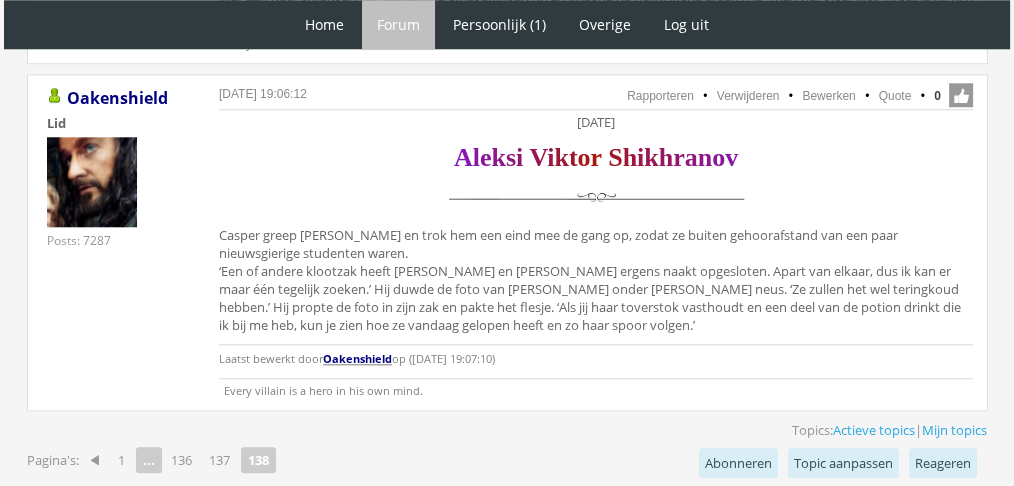 scroll, scrollTop: 2049, scrollLeft: 0, axis: vertical 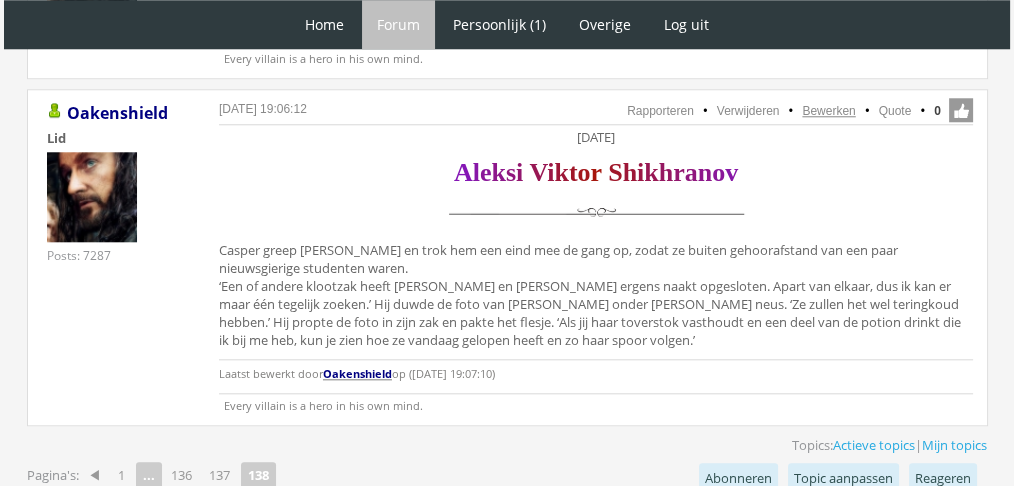 click on "Bewerken" at bounding box center (828, 111) 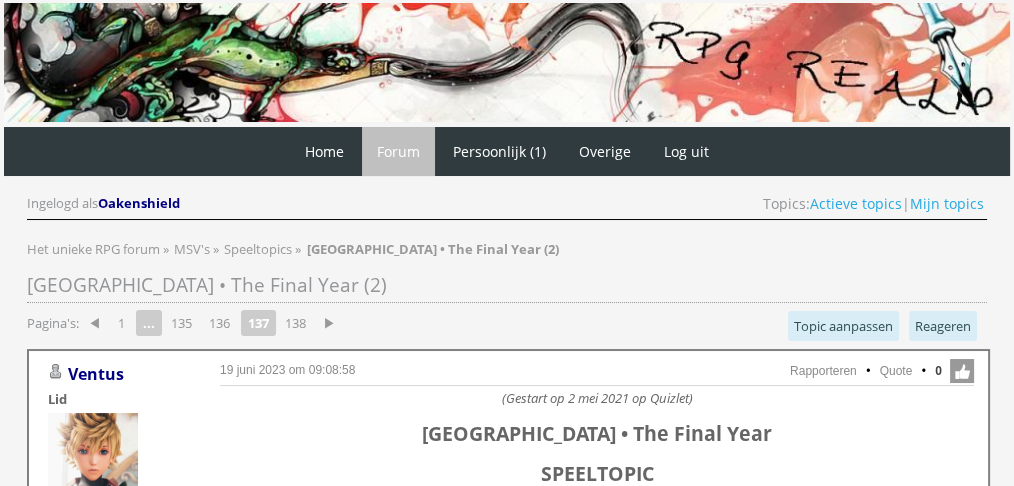 scroll, scrollTop: 0, scrollLeft: 0, axis: both 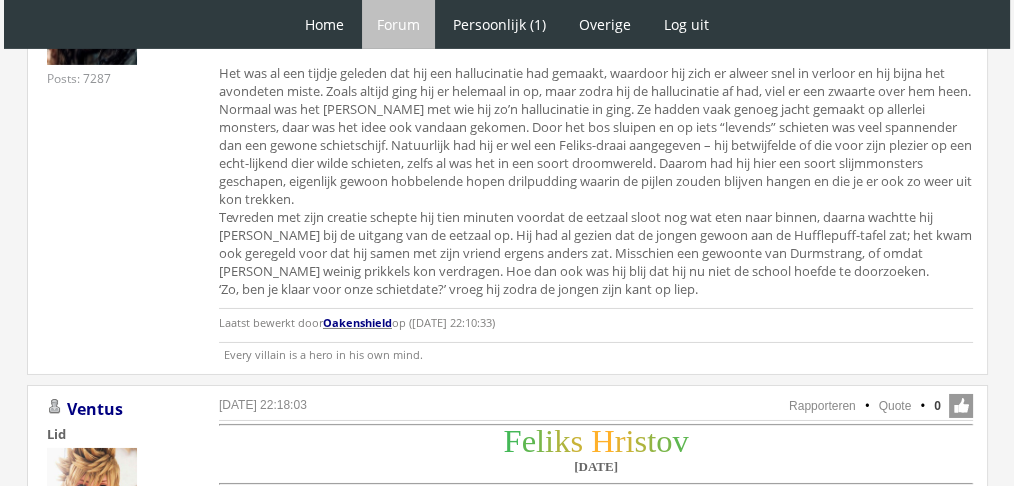 click on "Bewerken" at bounding box center (828, 674) 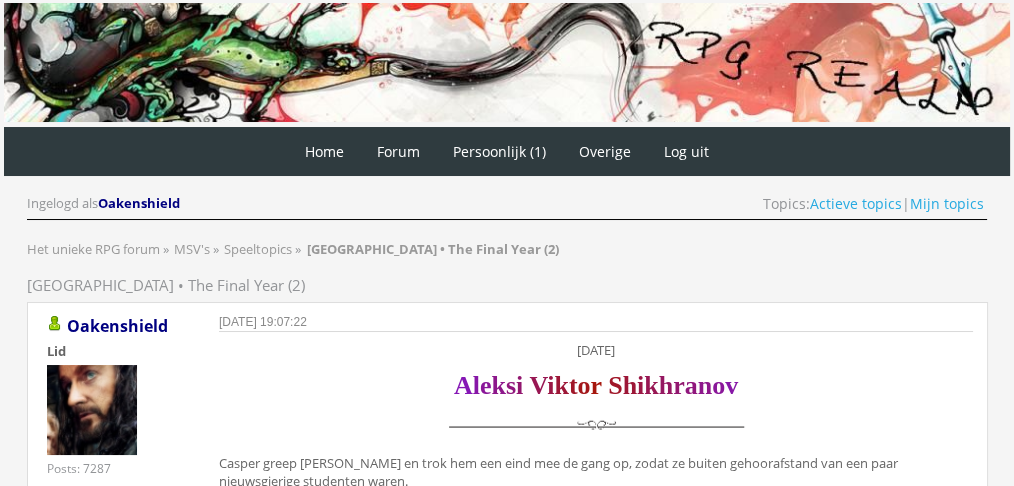 scroll, scrollTop: 0, scrollLeft: 0, axis: both 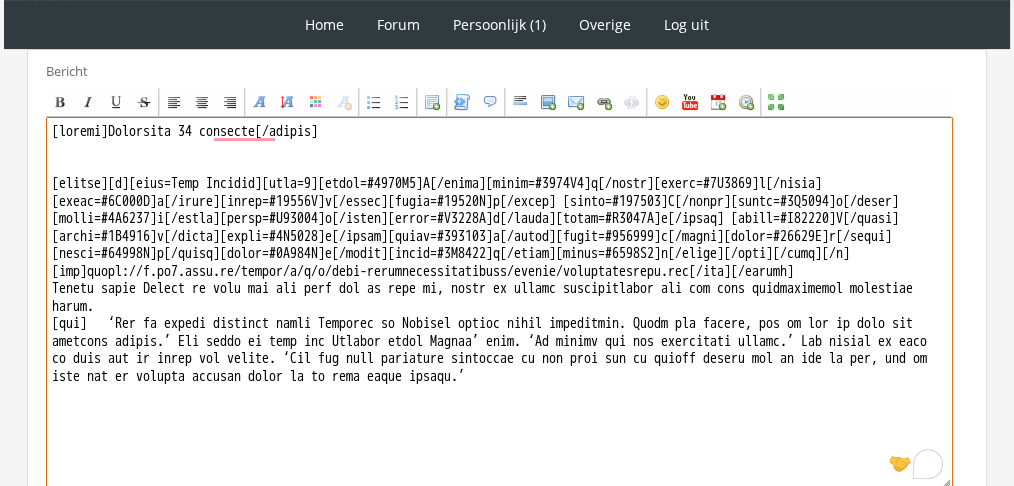 drag, startPoint x: 605, startPoint y: 246, endPoint x: 10, endPoint y: 178, distance: 598.8731 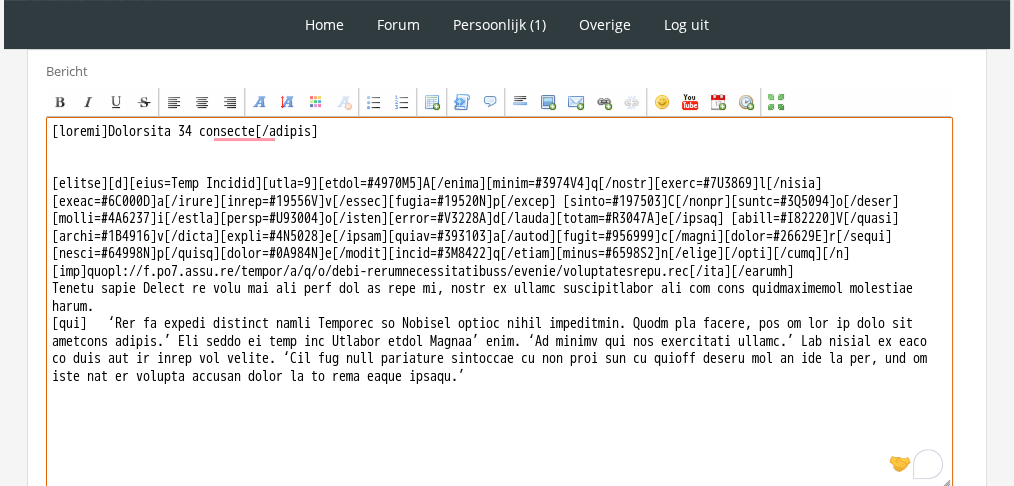 click on "Bericht
Bold Italic Underline Strikethrough Align left Center Align right Font Name Font Size Font Color Remove Formatting Bullet list Ordered list Insert a table Code Insert a Quote Insert a horizontal rule Insert an image Insert an email Insert a link Unlink Insert an emoticon Insert a YouTube video Insert current date Insert current time Maximize
Aantal woorden: 108" at bounding box center [507, 284] 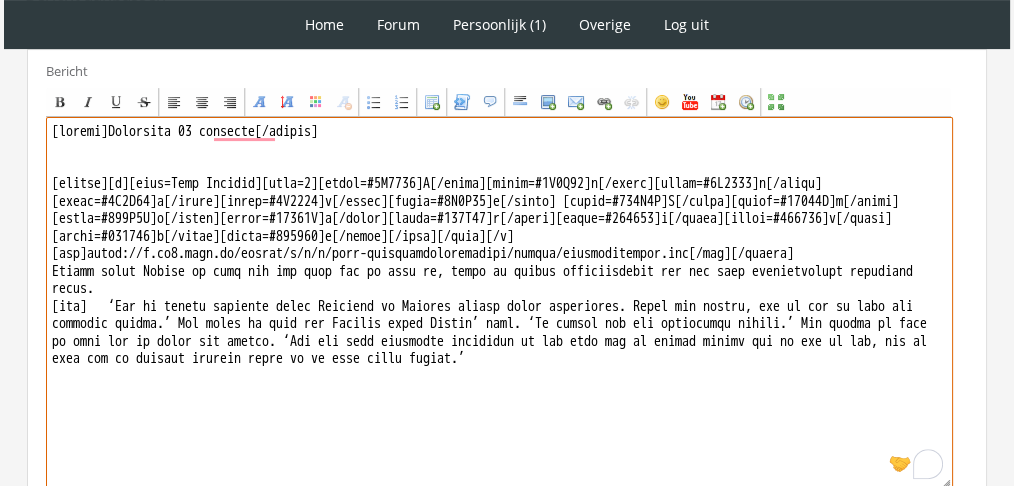 click at bounding box center (499, 302) 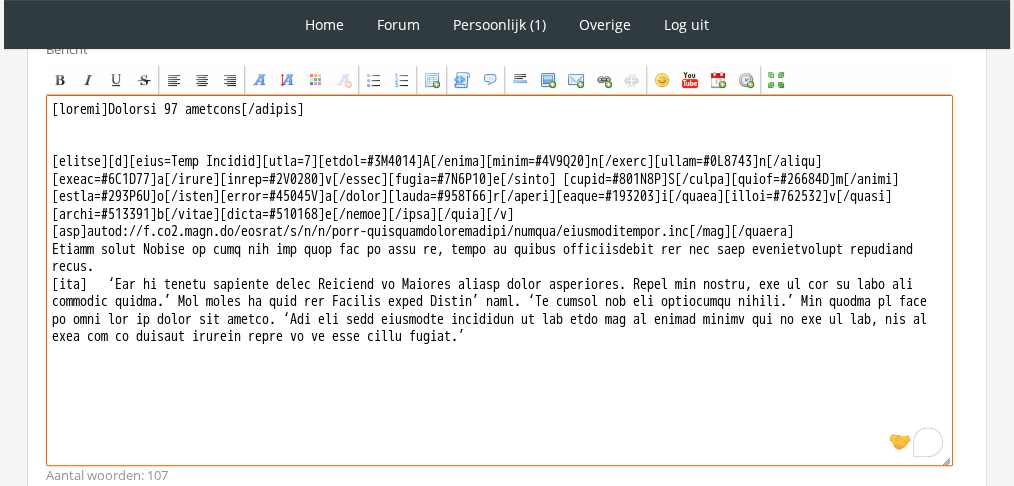 scroll, scrollTop: 653, scrollLeft: 0, axis: vertical 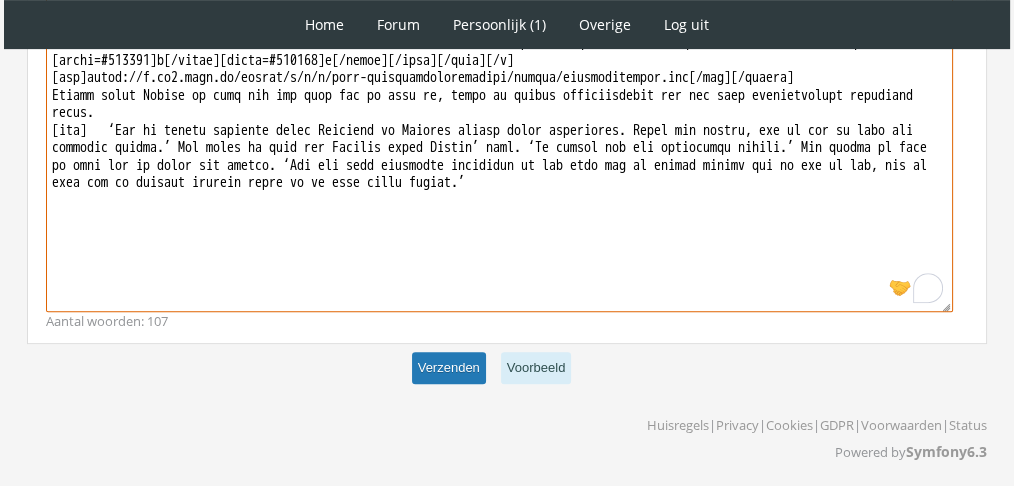 type on "[center]Vrijdag 26 november[/center]
[center][b][font=Book Antiqua][size=6][color=#0F8717]C[/color][color=#0E7E15]a[/color][color=#0D7614]s[/color][color=#0C6D13]p[/color][color=#0B6512]e[/color][color=#0A5C10]r[/color] [color=#084B0E]A[/color][color=#07430D]i[/color][color=#063B0B]n[/color][color=#05320A]s[/color][color=#042A09]w[/color][color=#032108]o[/color][color=#021906]r[/color][color=#011005]t[/color][color=#000804]h[/color][/size][/font][/b]
[img]https://f.eu1.jwwb.nl/public/j/i/x/temp-bsyhbhqmgqyawwiiuurj/ijlryc/scheidingslijn.png[/img][/center]
Casper greep Feliks en trok hem een eind mee de gang op, zodat ze buiten gehoorafstand van een paar nieuwsgierige studenten waren.
[tab]	‘Een of andere klootzak heeft Isabella en Rosalie ergens naakt opgesloten. Apart van elkaar, dus ik kan er maar één tegelijk zoeken.’ Hij duwde de foto van Rosalie onder Feliks’ neus. ‘Ze zullen het wel teringkoud hebben.’ Hij propte de foto in zijn zak en pakte het flesje. ‘Als jij haar toverstok vasthoudt en een de..." 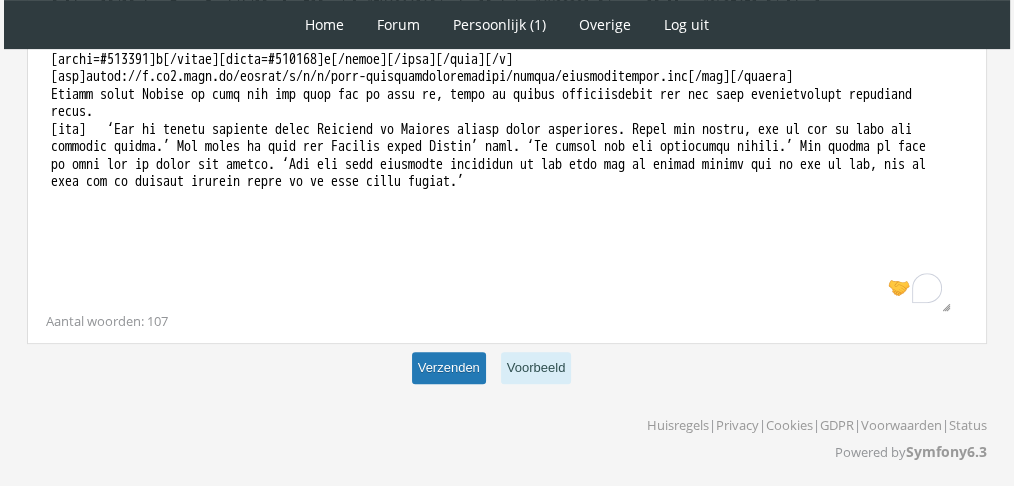 scroll, scrollTop: 802, scrollLeft: 0, axis: vertical 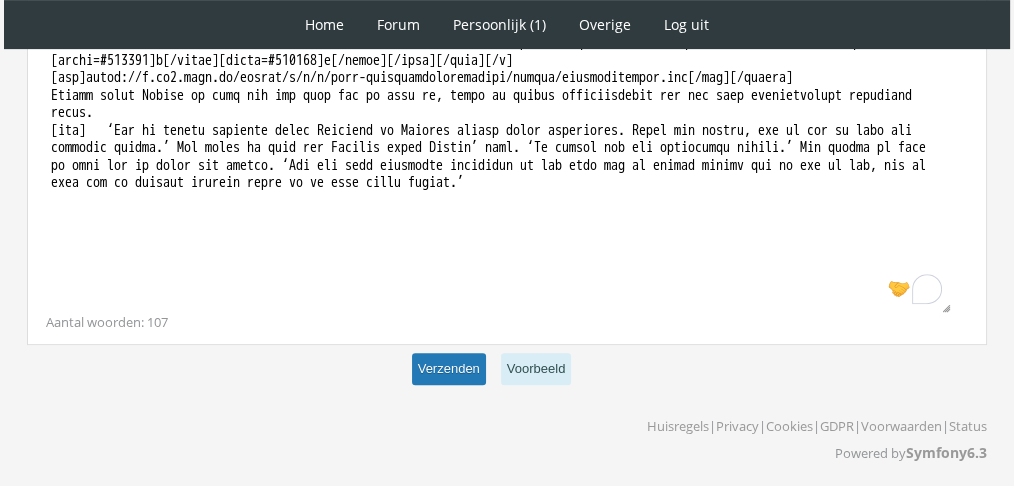 click on "Verzenden" at bounding box center [449, 369] 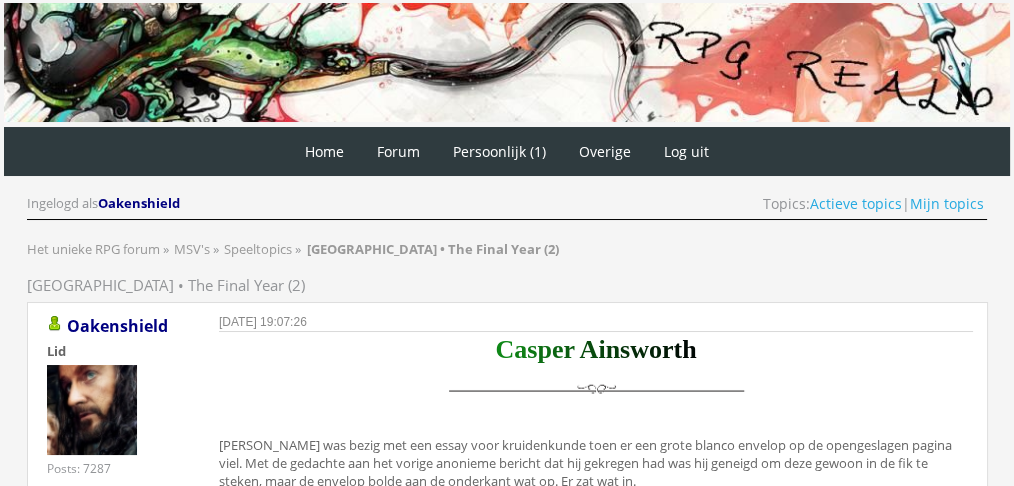 scroll, scrollTop: 0, scrollLeft: 0, axis: both 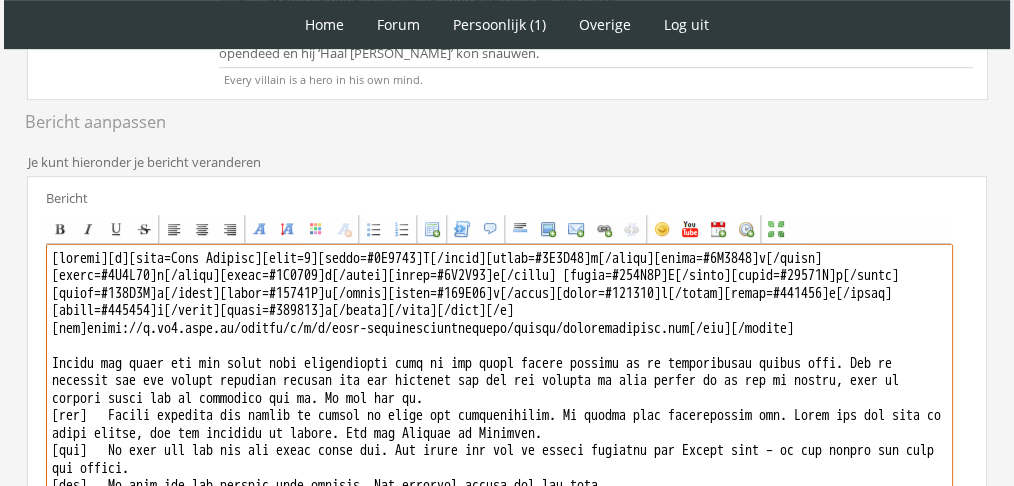 drag, startPoint x: 749, startPoint y: 294, endPoint x: 0, endPoint y: 188, distance: 756.4635 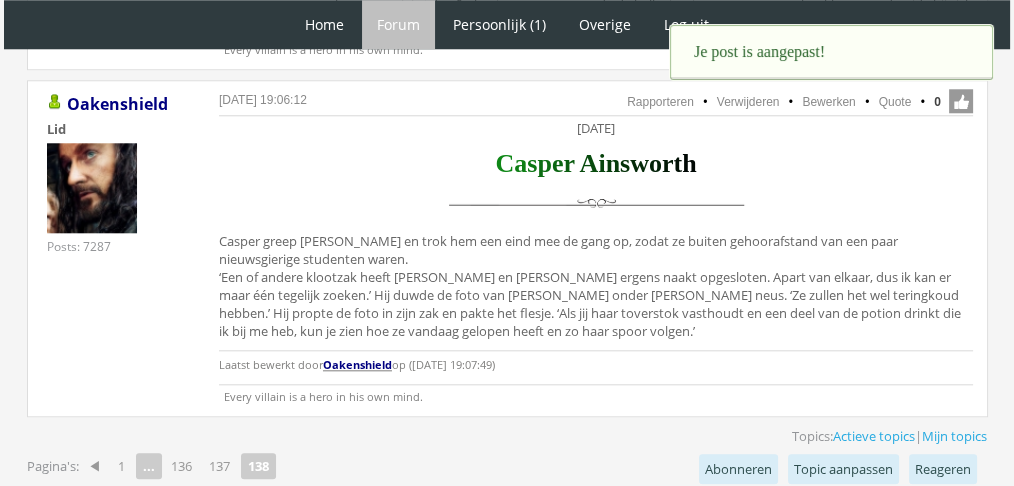 scroll, scrollTop: 0, scrollLeft: 0, axis: both 